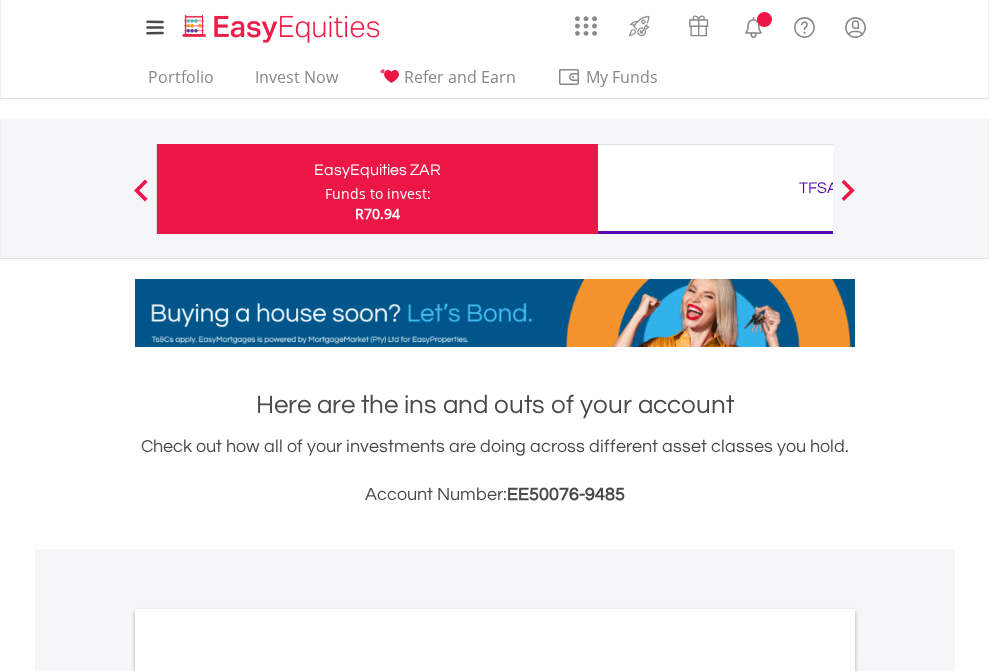 scroll, scrollTop: 0, scrollLeft: 0, axis: both 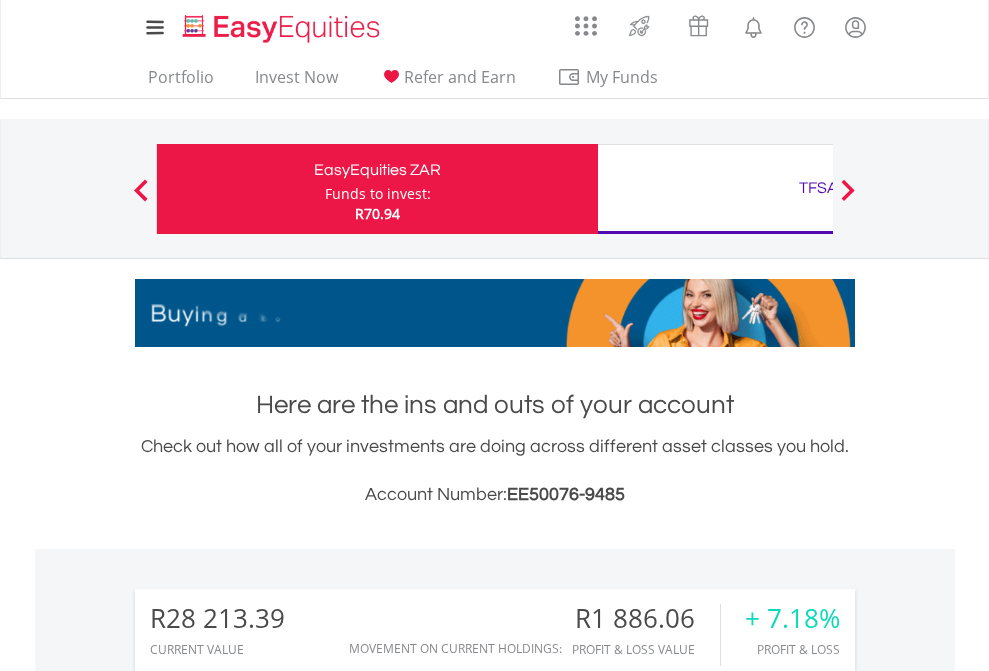 click on "Funds to invest:" at bounding box center [378, 194] 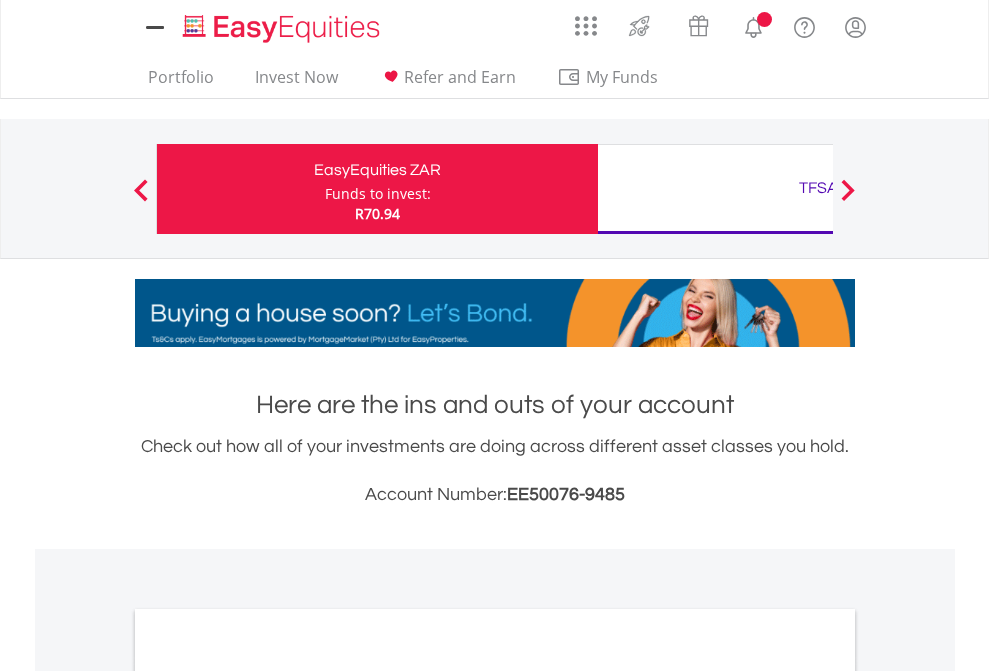 scroll, scrollTop: 0, scrollLeft: 0, axis: both 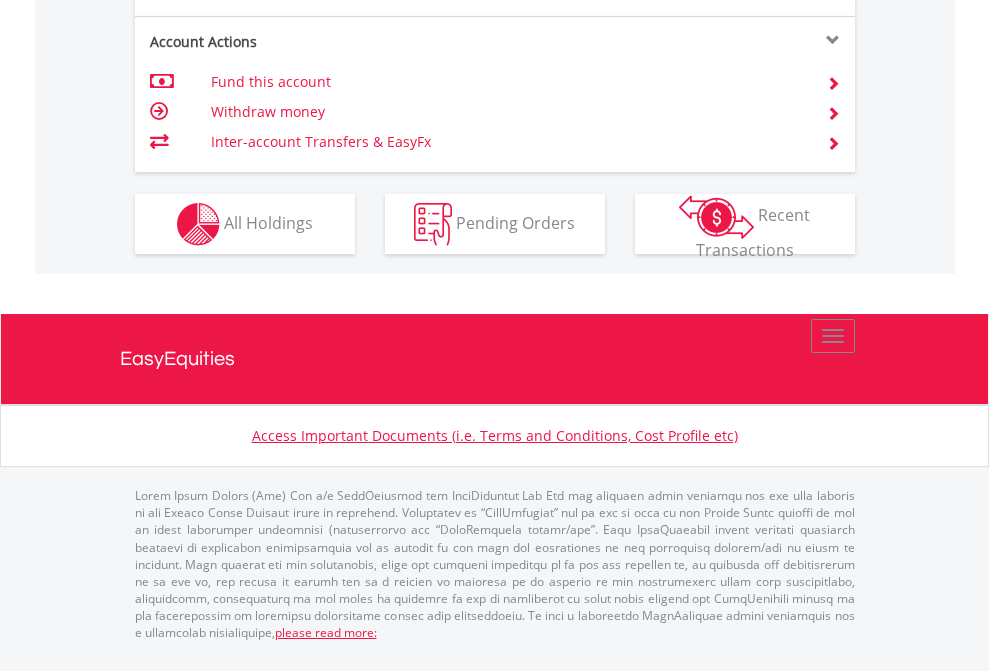 click on "Investment types" at bounding box center (706, -337) 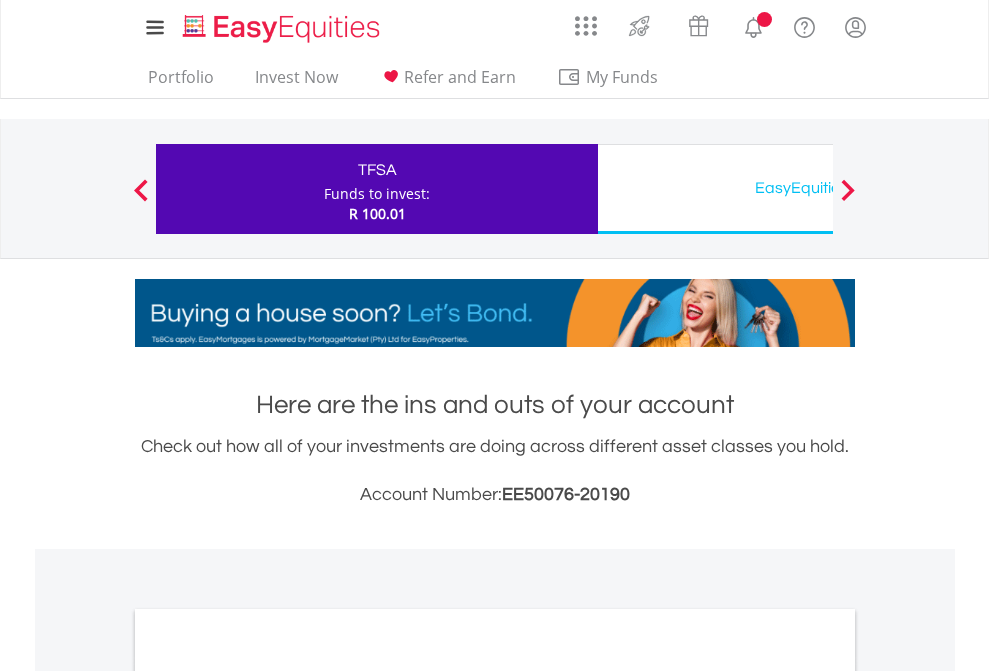 scroll, scrollTop: 0, scrollLeft: 0, axis: both 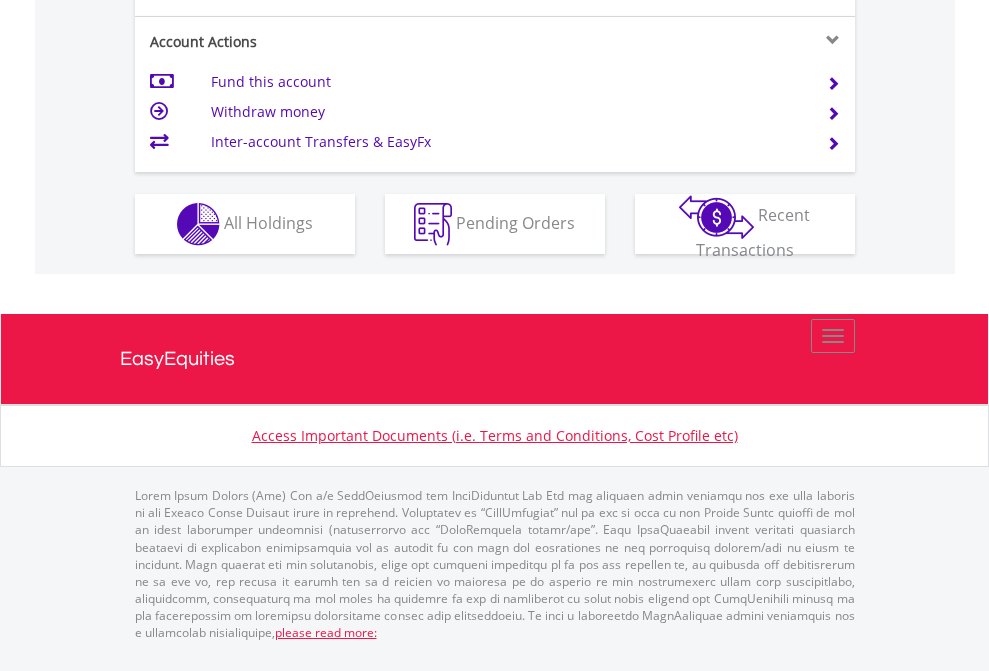 click on "Investment types" at bounding box center [706, -337] 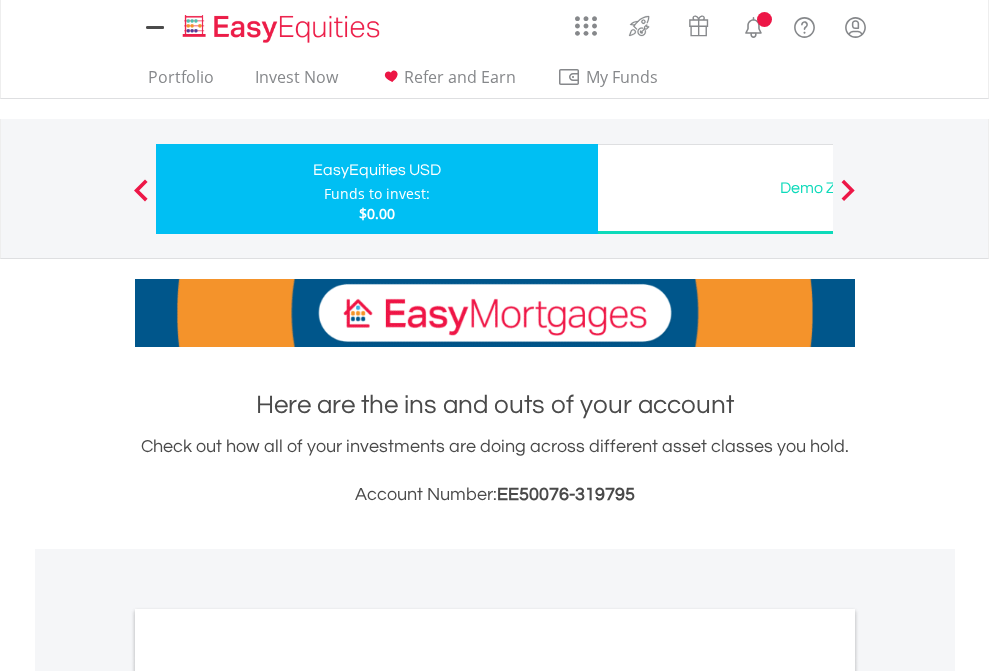 scroll, scrollTop: 0, scrollLeft: 0, axis: both 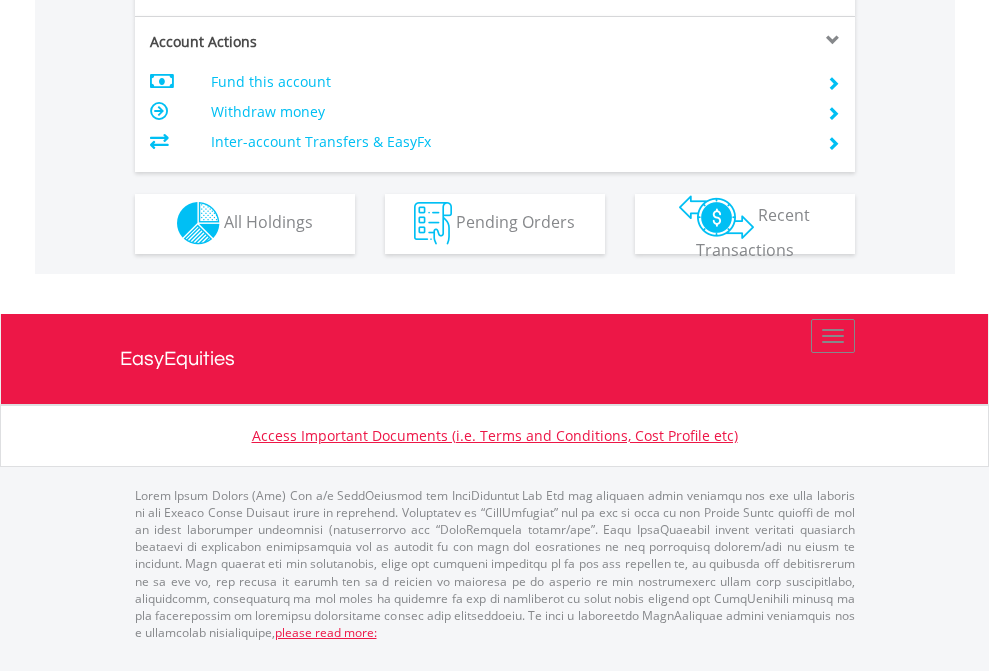 click on "Investment types" at bounding box center [706, -353] 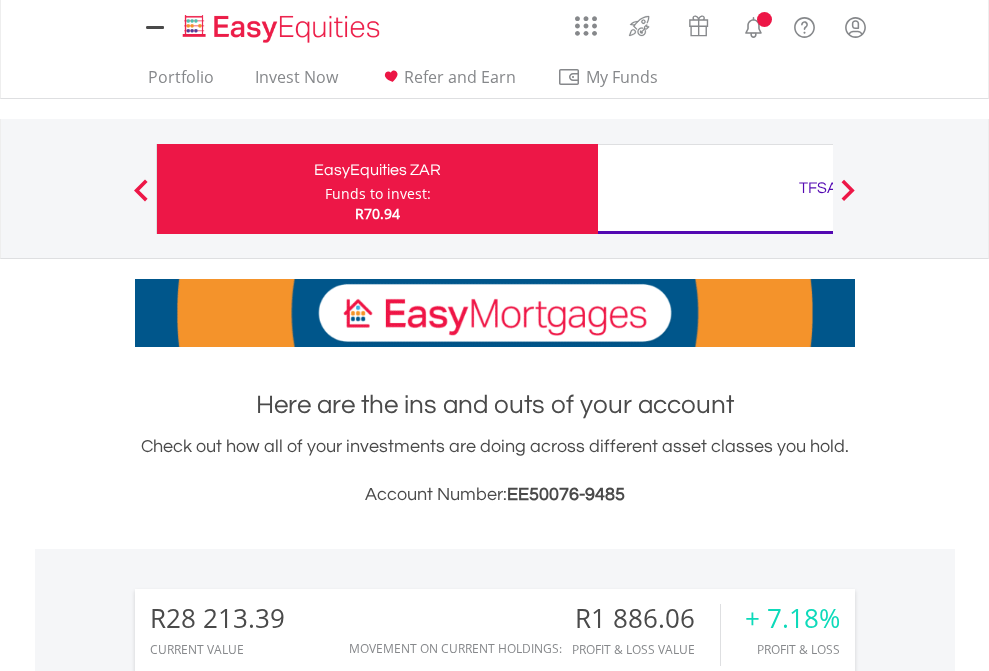 scroll, scrollTop: 0, scrollLeft: 0, axis: both 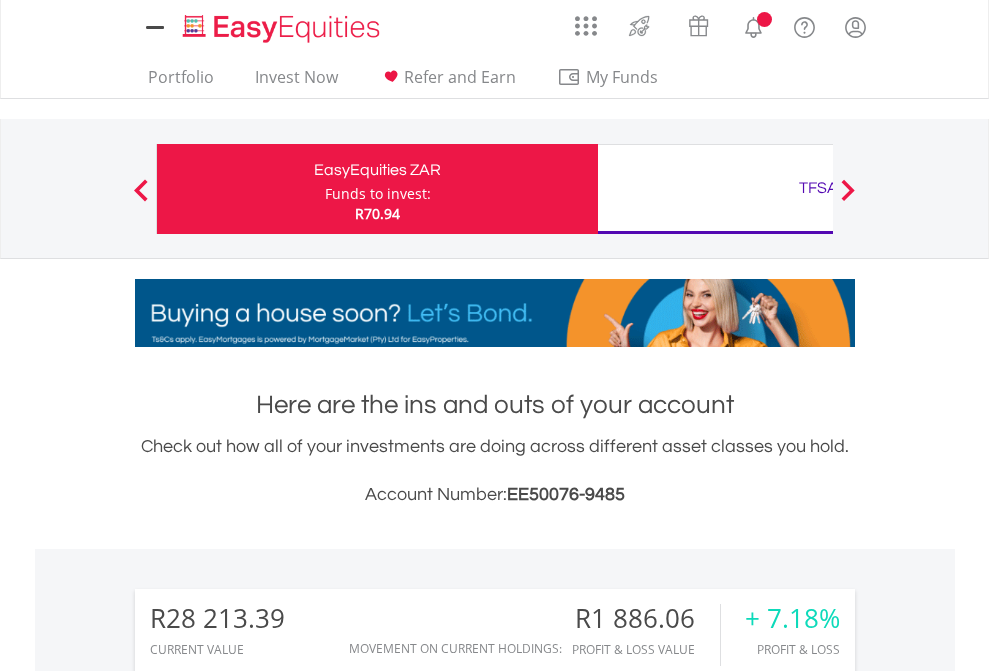 click on "All Holdings" at bounding box center [268, 1626] 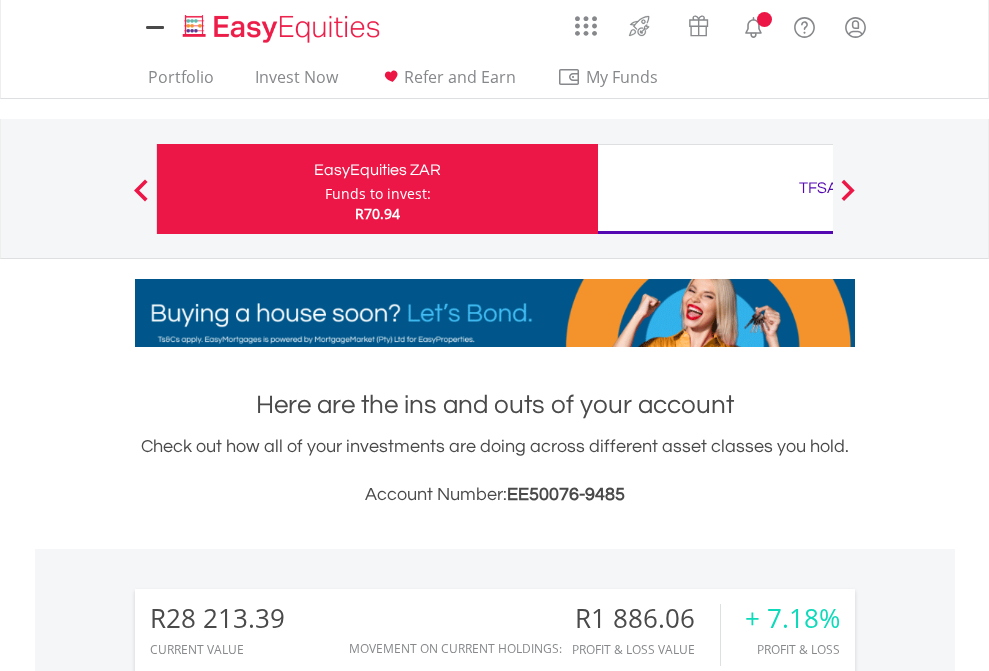 scroll, scrollTop: 999808, scrollLeft: 999687, axis: both 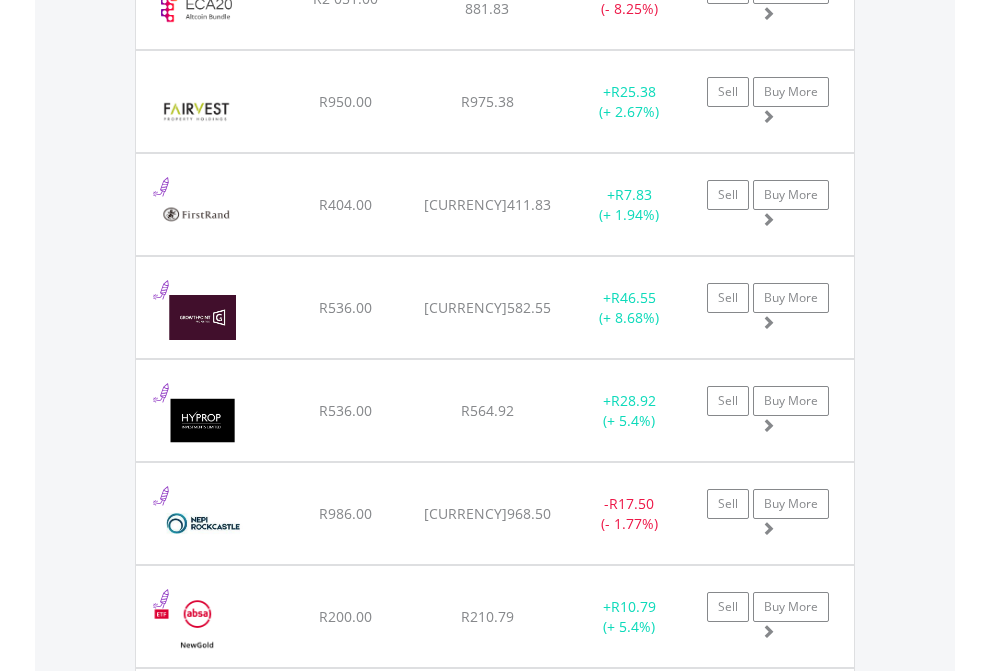 click on "TFSA" at bounding box center [818, -2196] 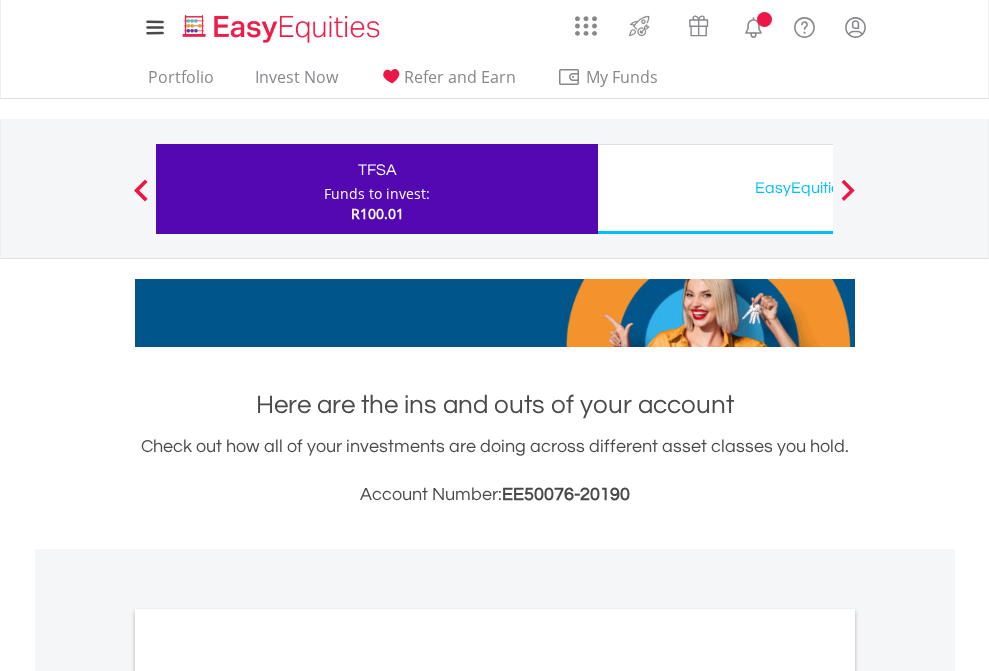 scroll, scrollTop: 0, scrollLeft: 0, axis: both 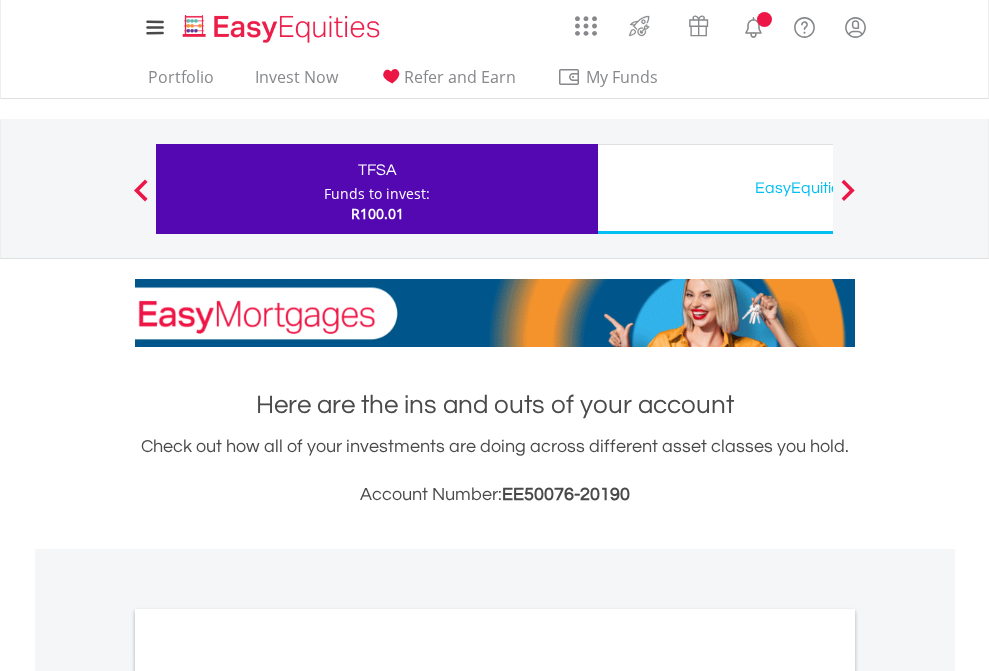 click on "All Holdings" at bounding box center (268, 1096) 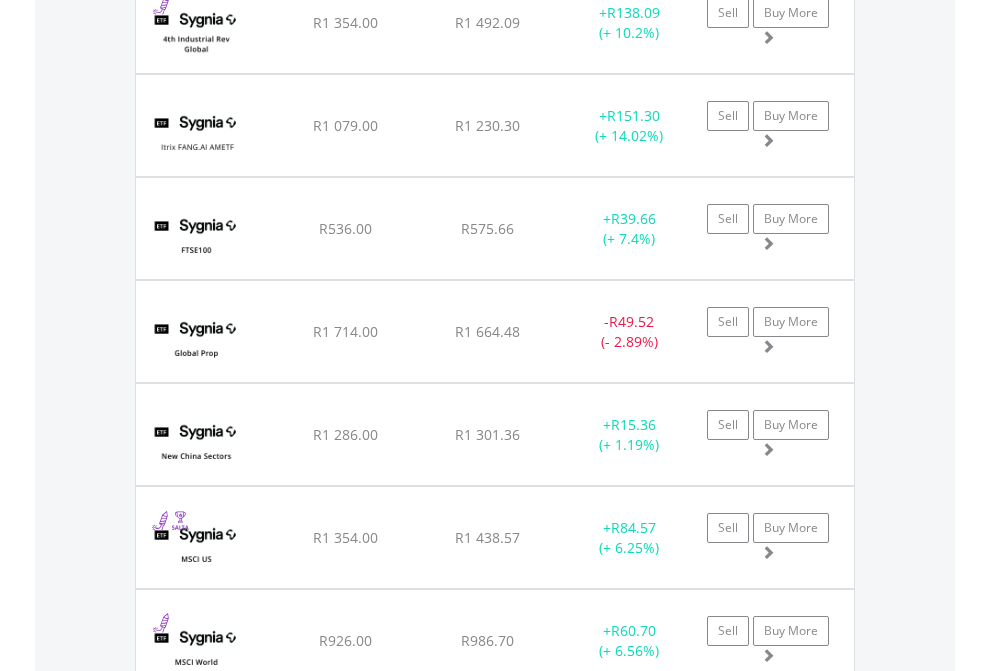 scroll, scrollTop: 2305, scrollLeft: 0, axis: vertical 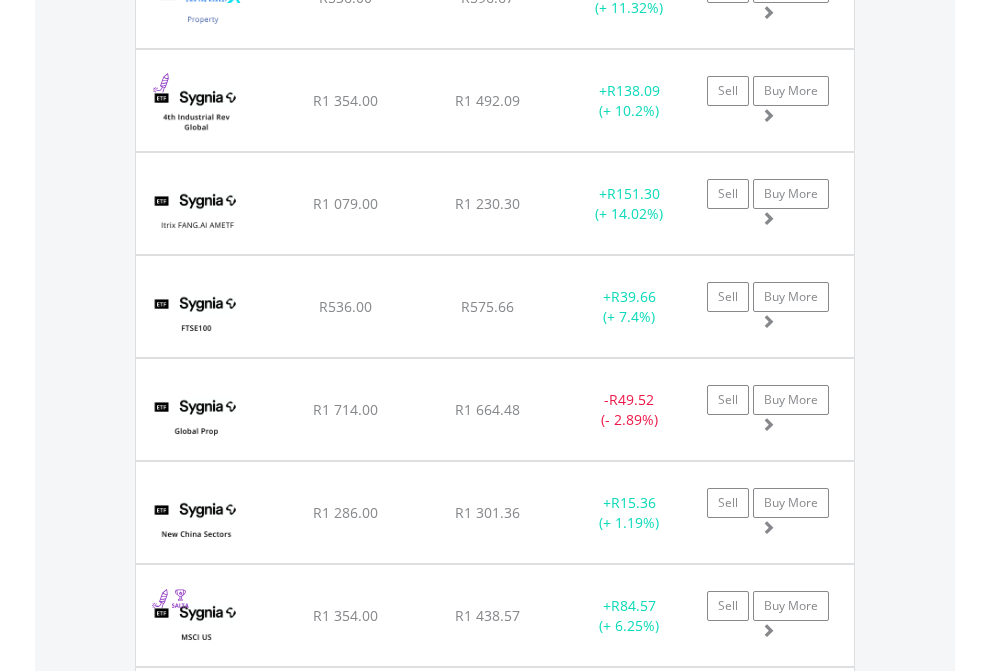 click on "EasyEquities USD" at bounding box center [818, -2117] 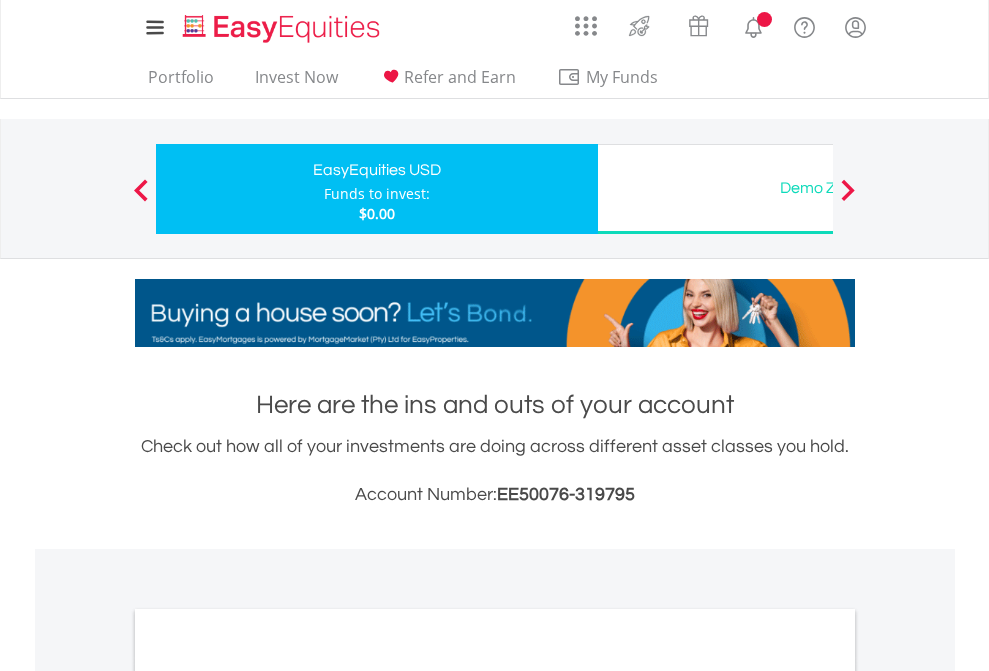 scroll, scrollTop: 0, scrollLeft: 0, axis: both 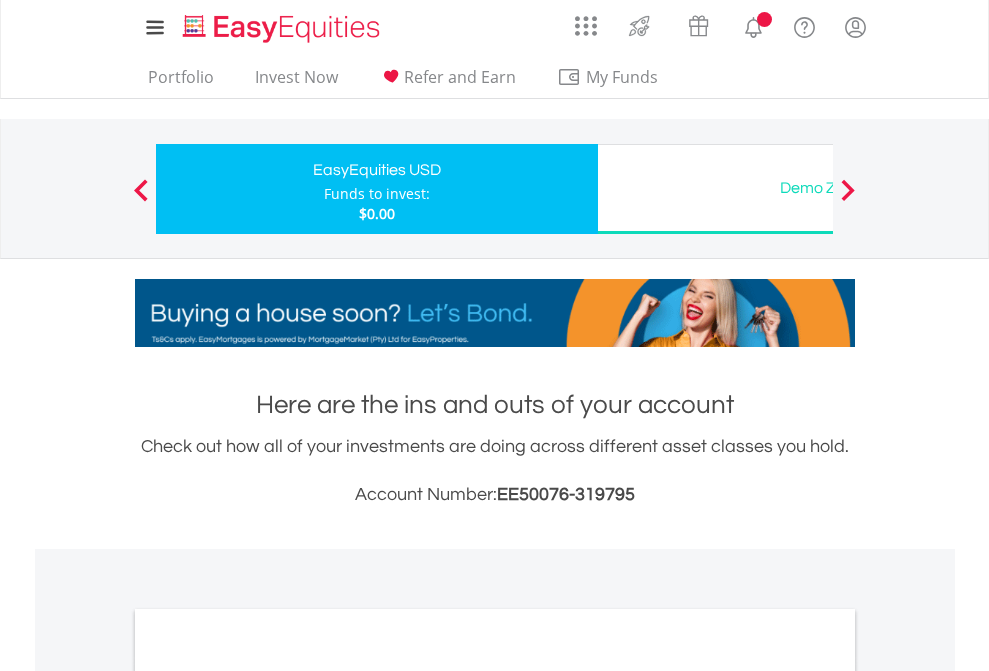 click on "All Holdings" at bounding box center (268, 1096) 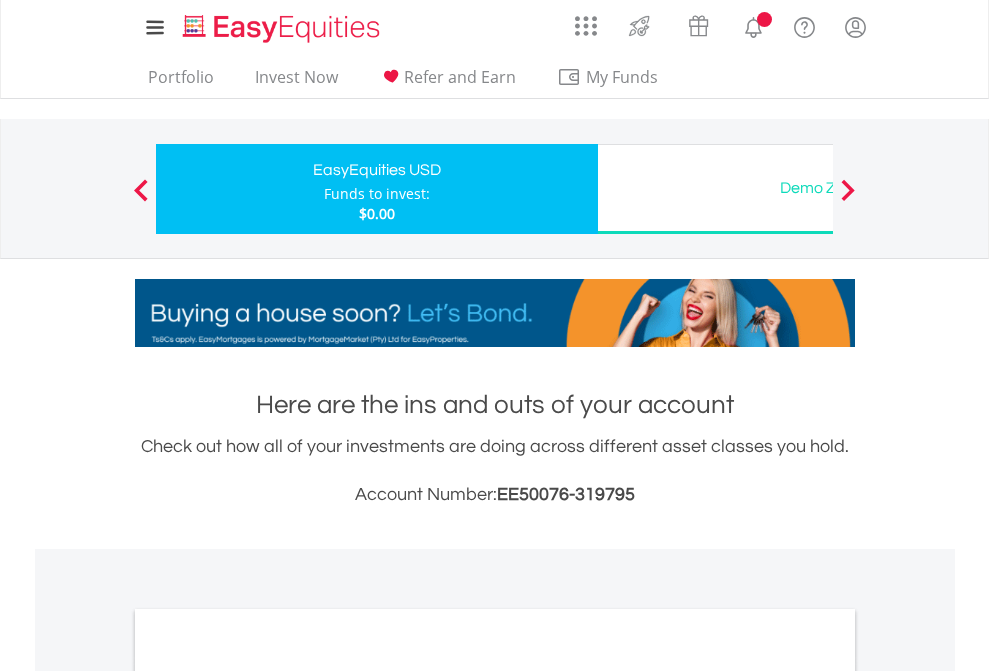 scroll, scrollTop: 1202, scrollLeft: 0, axis: vertical 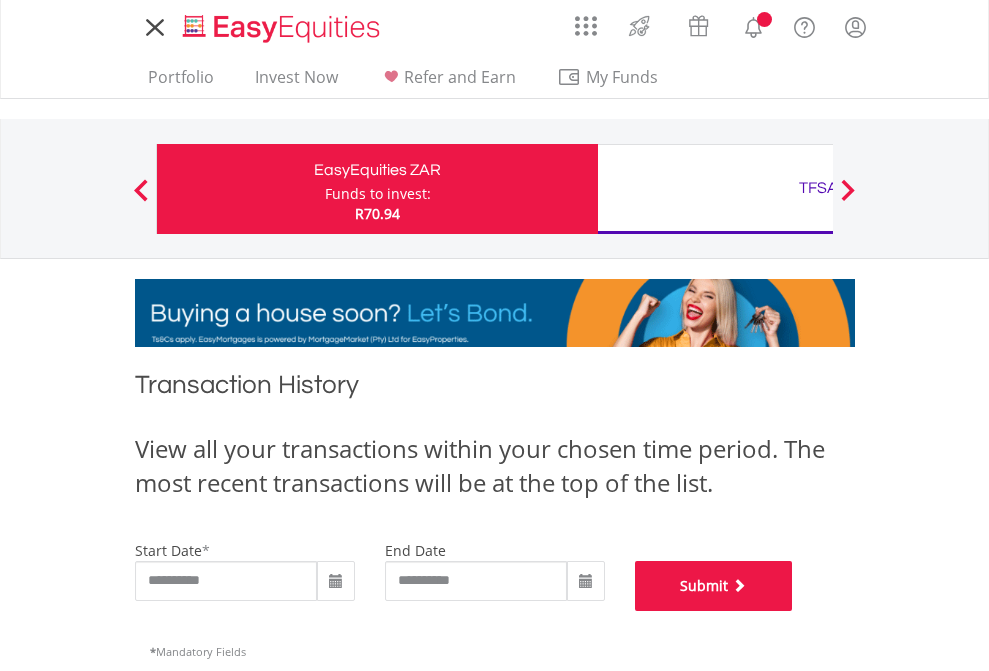 click on "Submit" at bounding box center [714, 586] 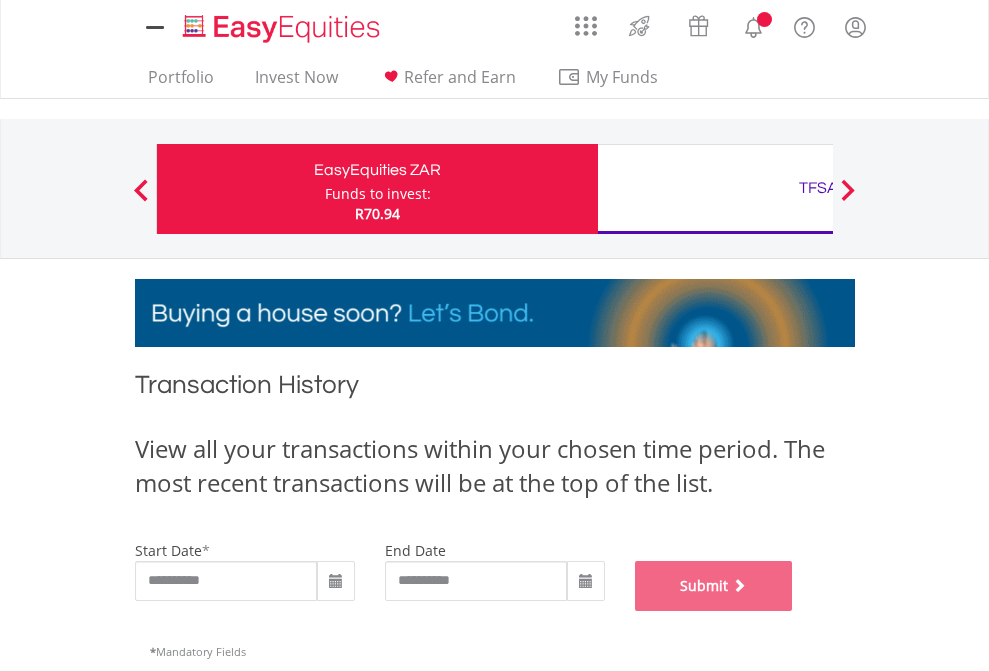 scroll, scrollTop: 811, scrollLeft: 0, axis: vertical 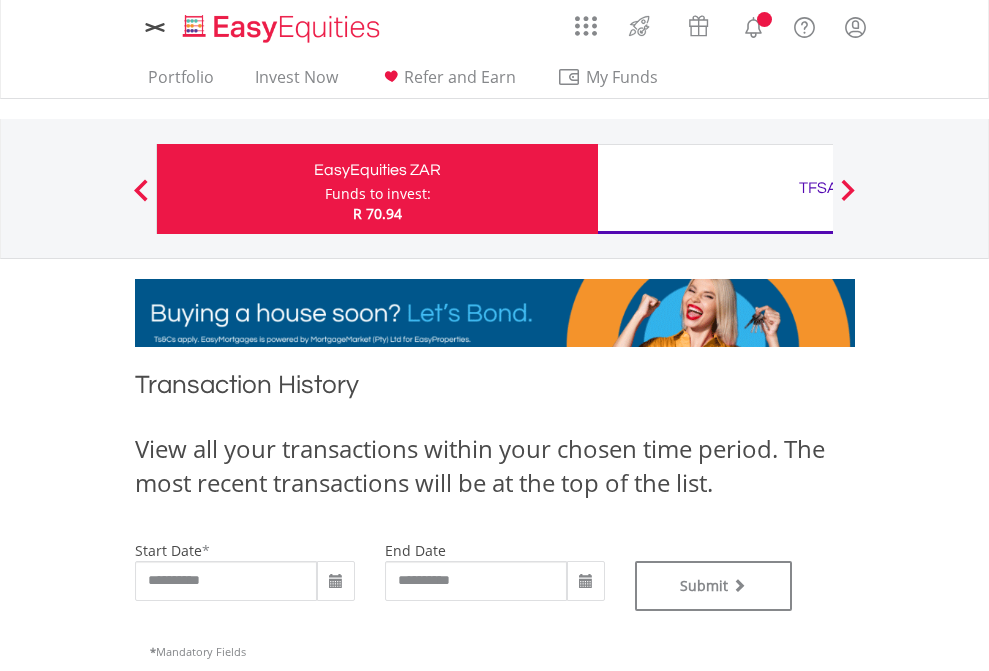 click on "TFSA" at bounding box center (818, 188) 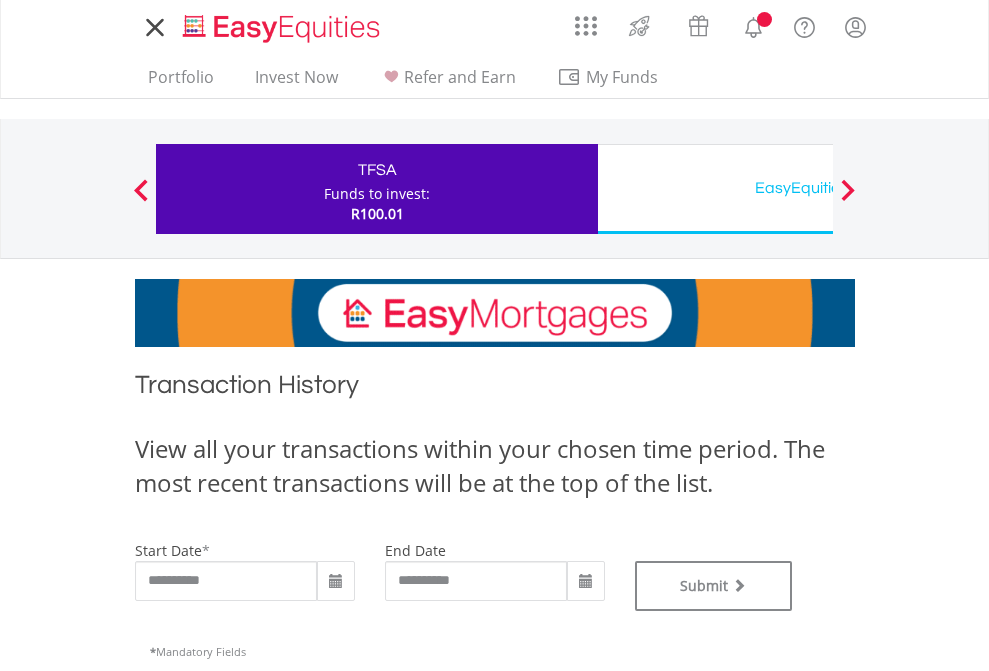 scroll, scrollTop: 0, scrollLeft: 0, axis: both 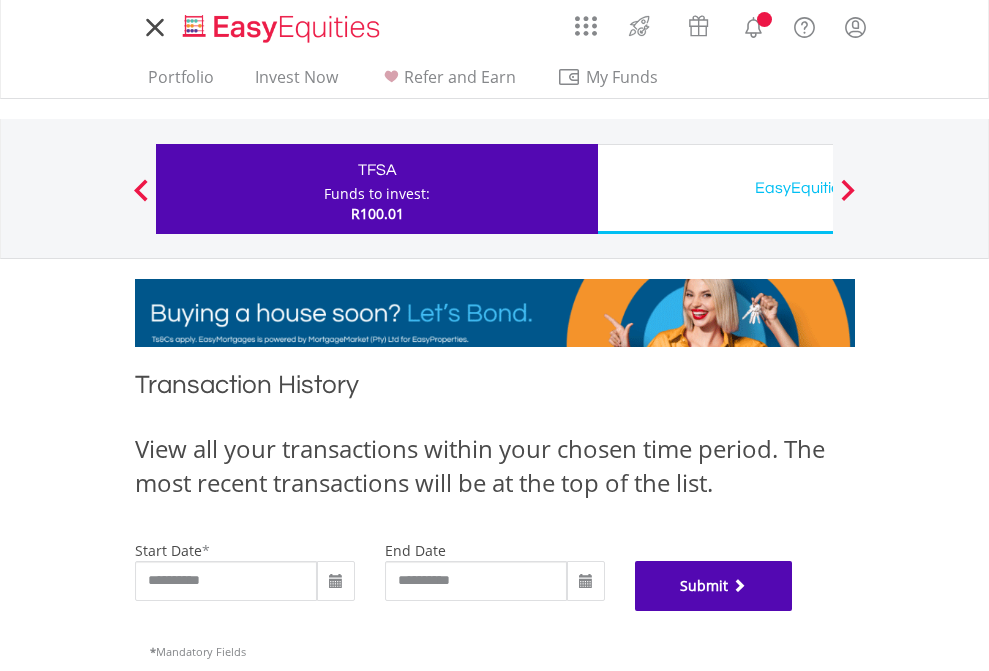 click on "Submit" at bounding box center (714, 586) 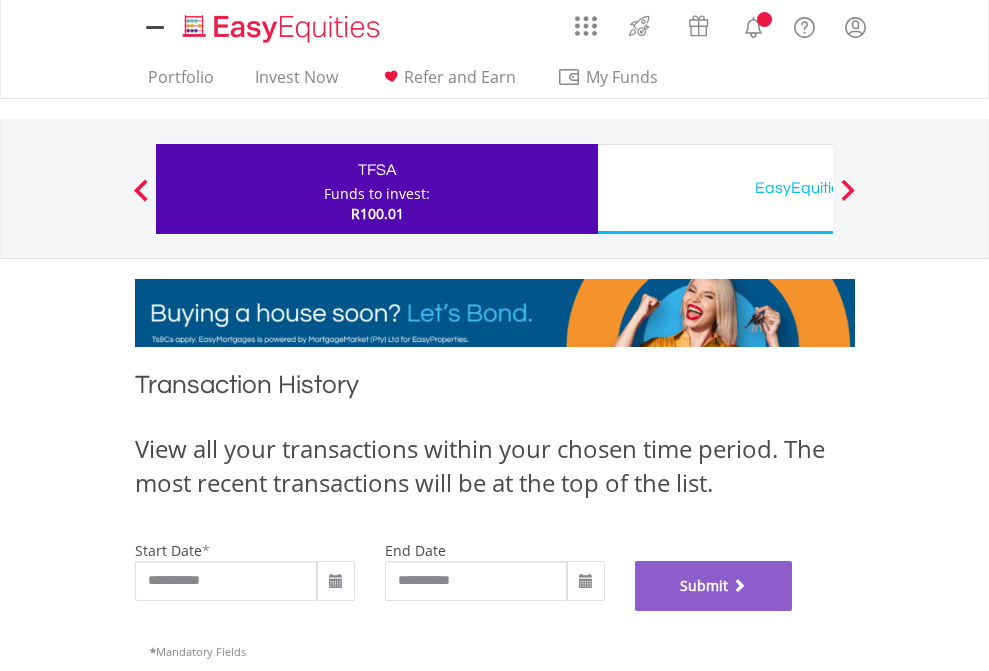 scroll, scrollTop: 811, scrollLeft: 0, axis: vertical 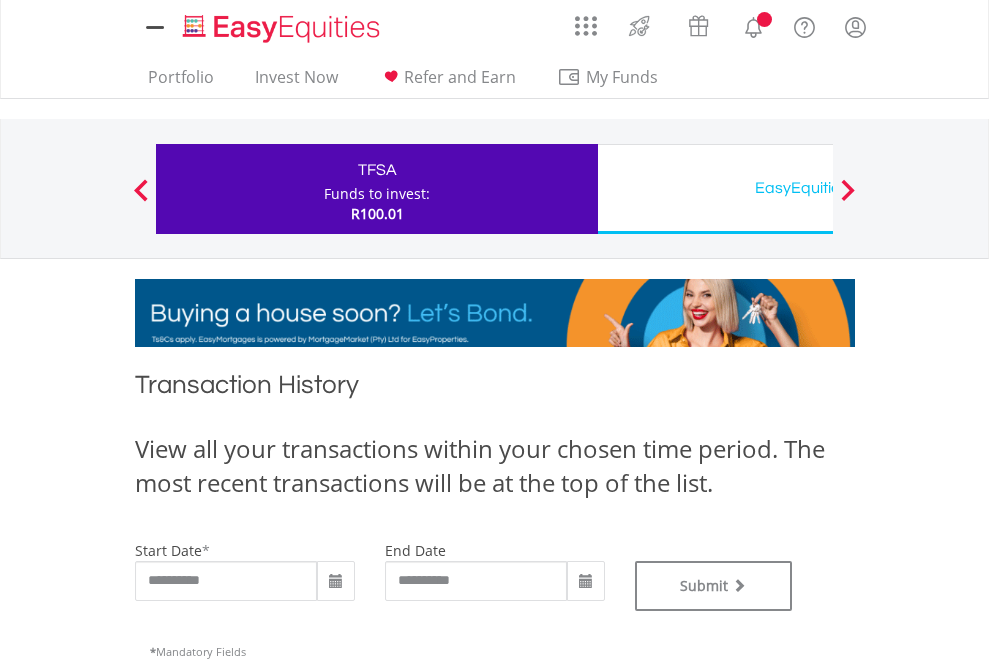 click on "EasyEquities USD" at bounding box center (818, 188) 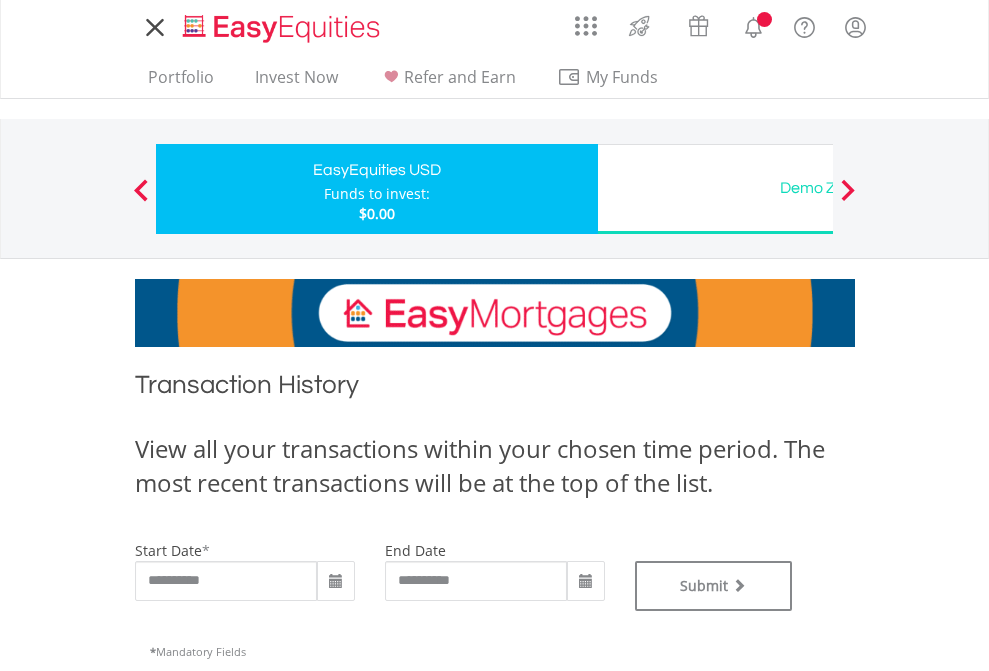 scroll, scrollTop: 0, scrollLeft: 0, axis: both 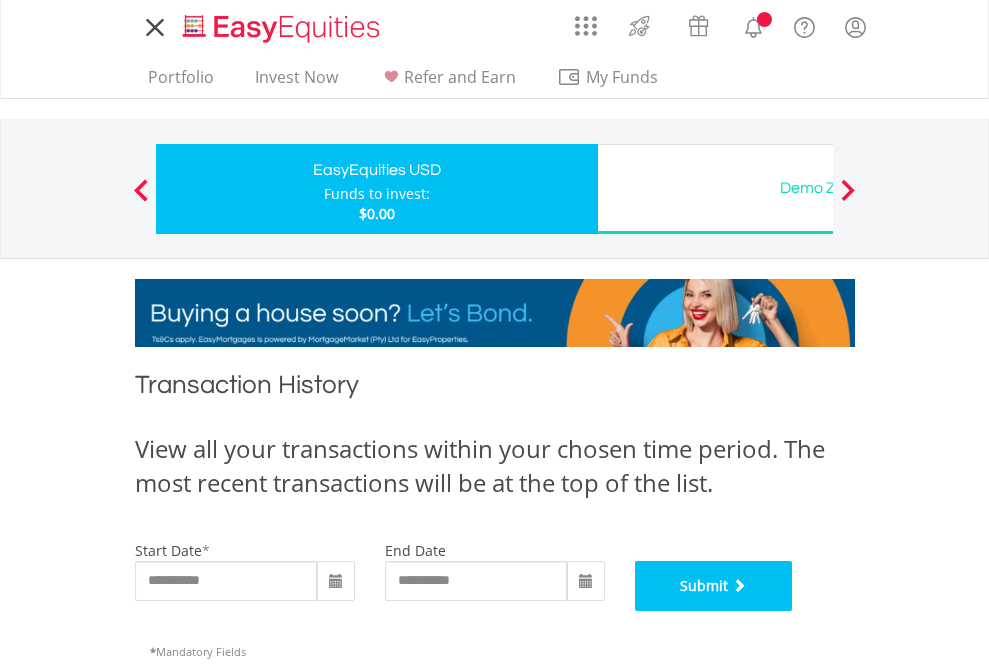 click on "Submit" at bounding box center [714, 586] 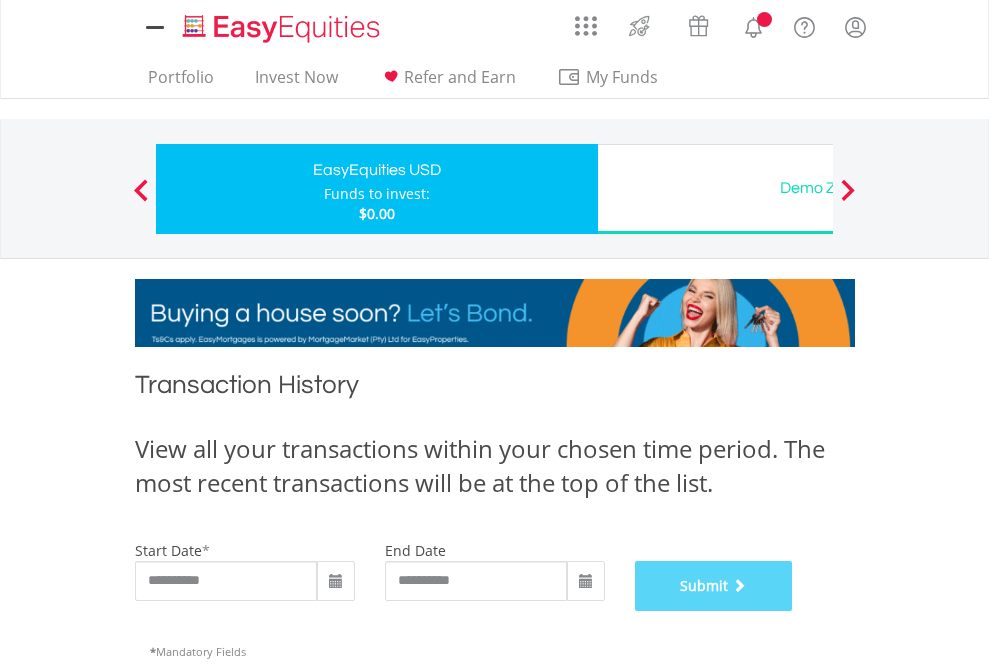scroll, scrollTop: 811, scrollLeft: 0, axis: vertical 